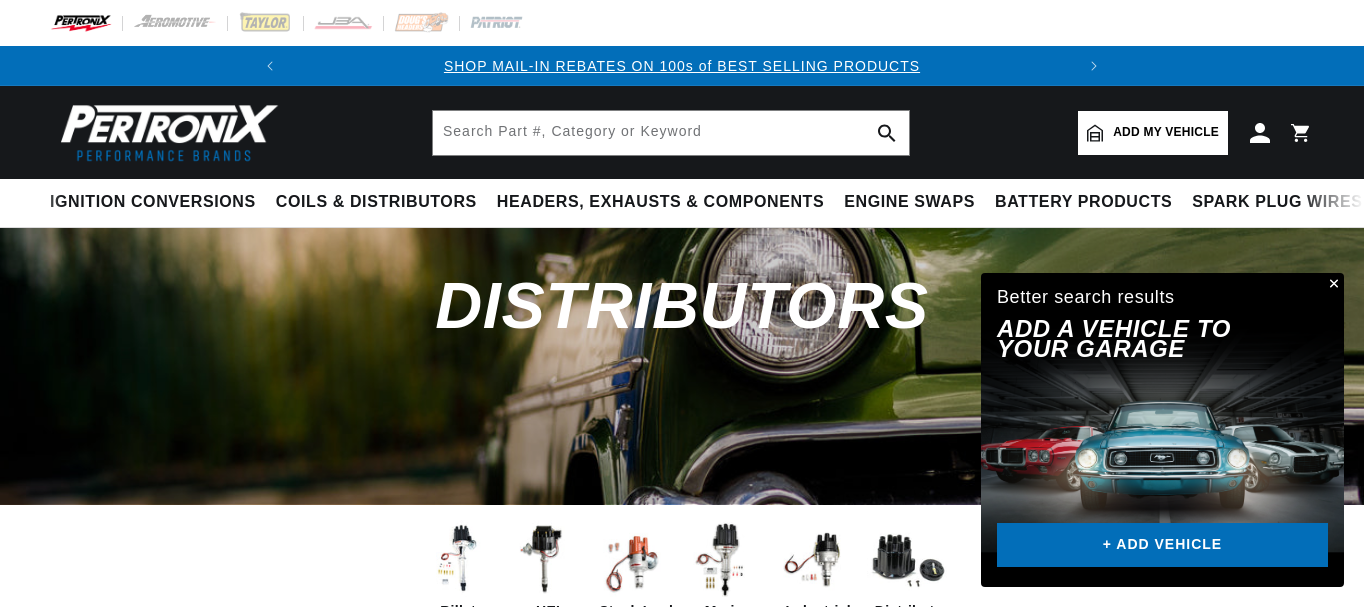 scroll, scrollTop: 0, scrollLeft: 0, axis: both 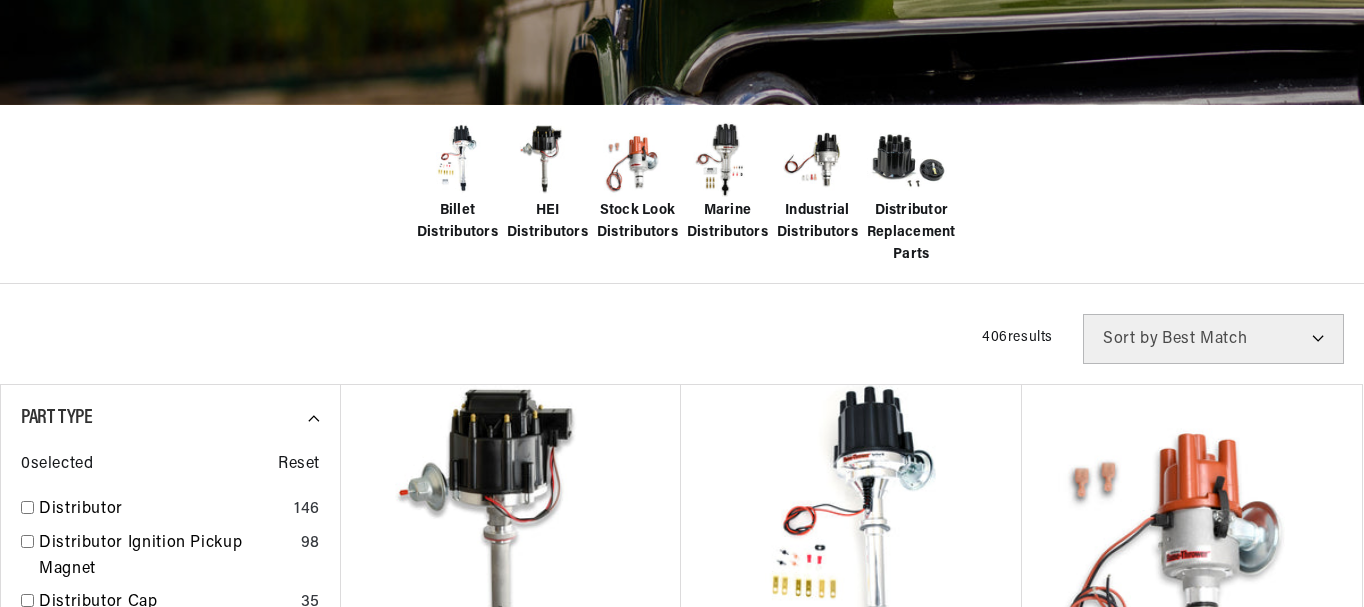 click on "Billet Distributors" at bounding box center (457, 222) 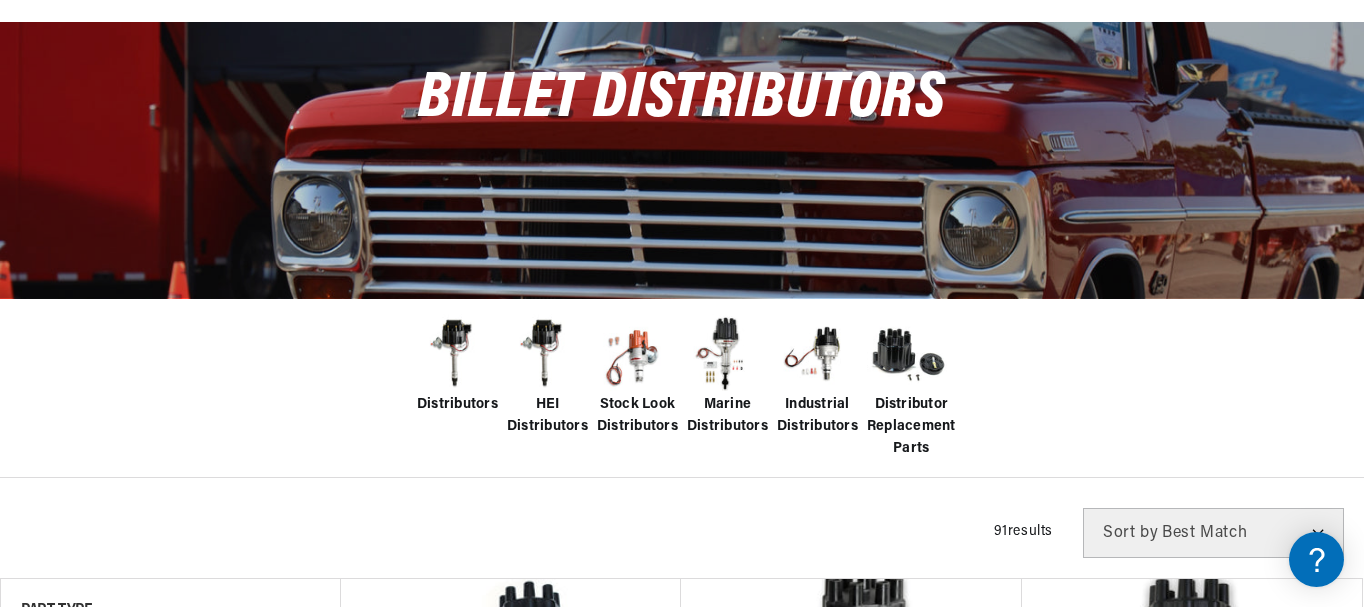 scroll, scrollTop: 700, scrollLeft: 0, axis: vertical 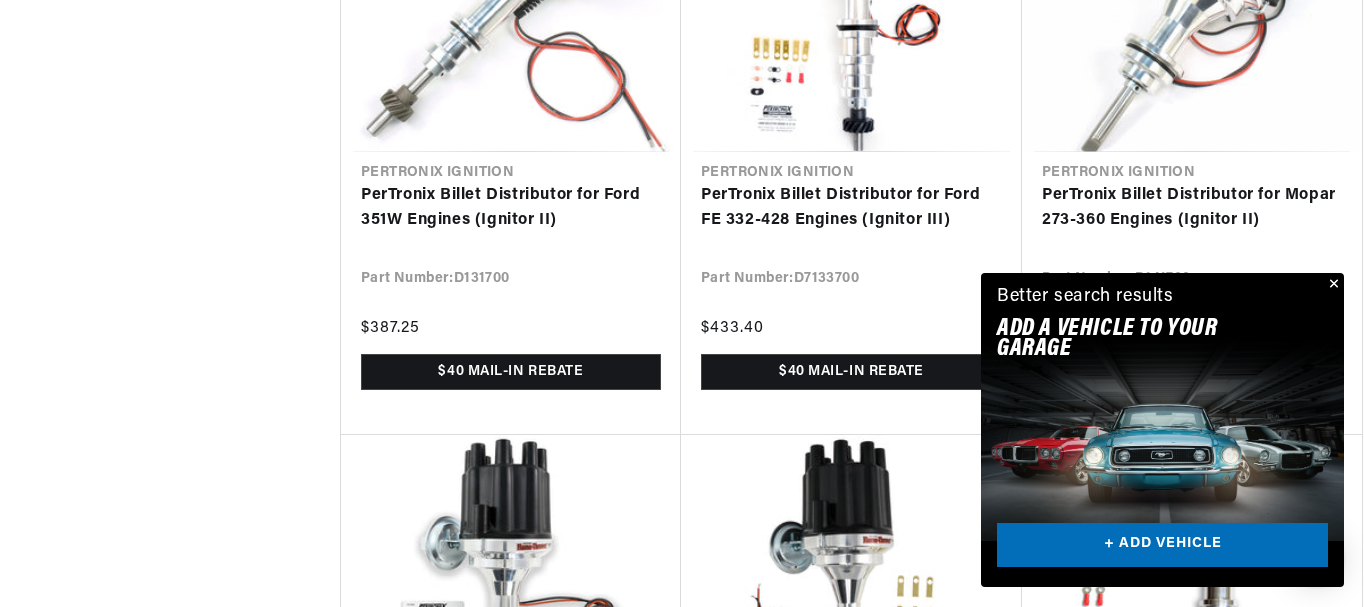 click at bounding box center [1332, 285] 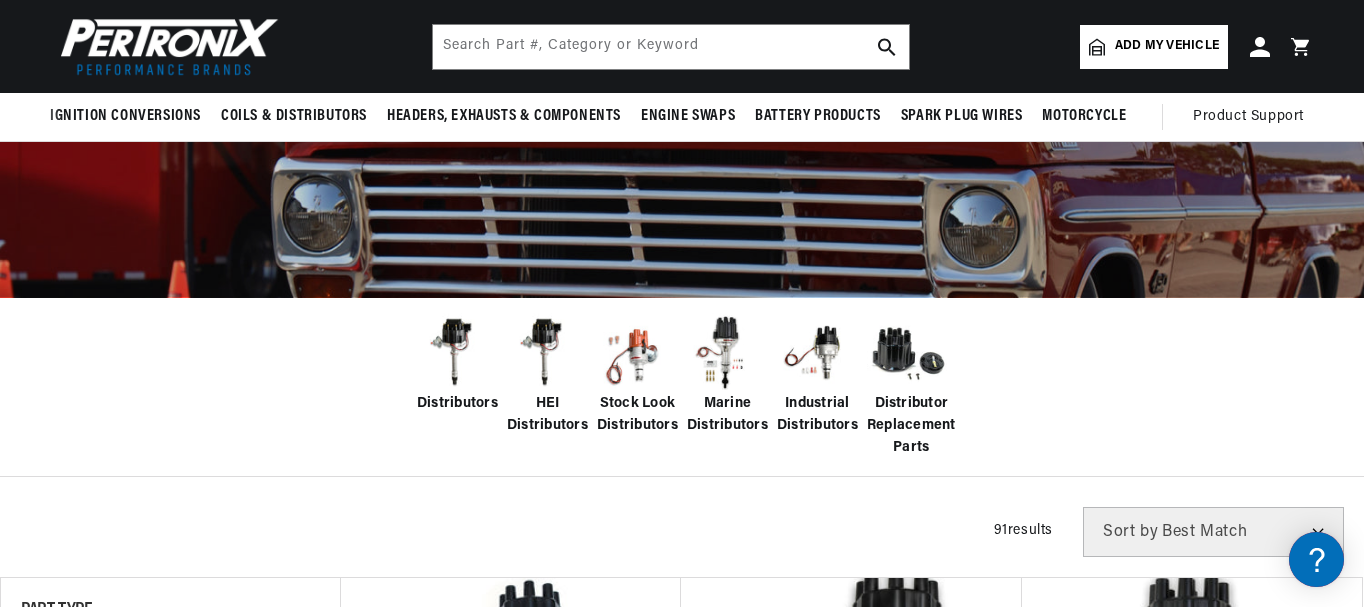 scroll, scrollTop: 200, scrollLeft: 0, axis: vertical 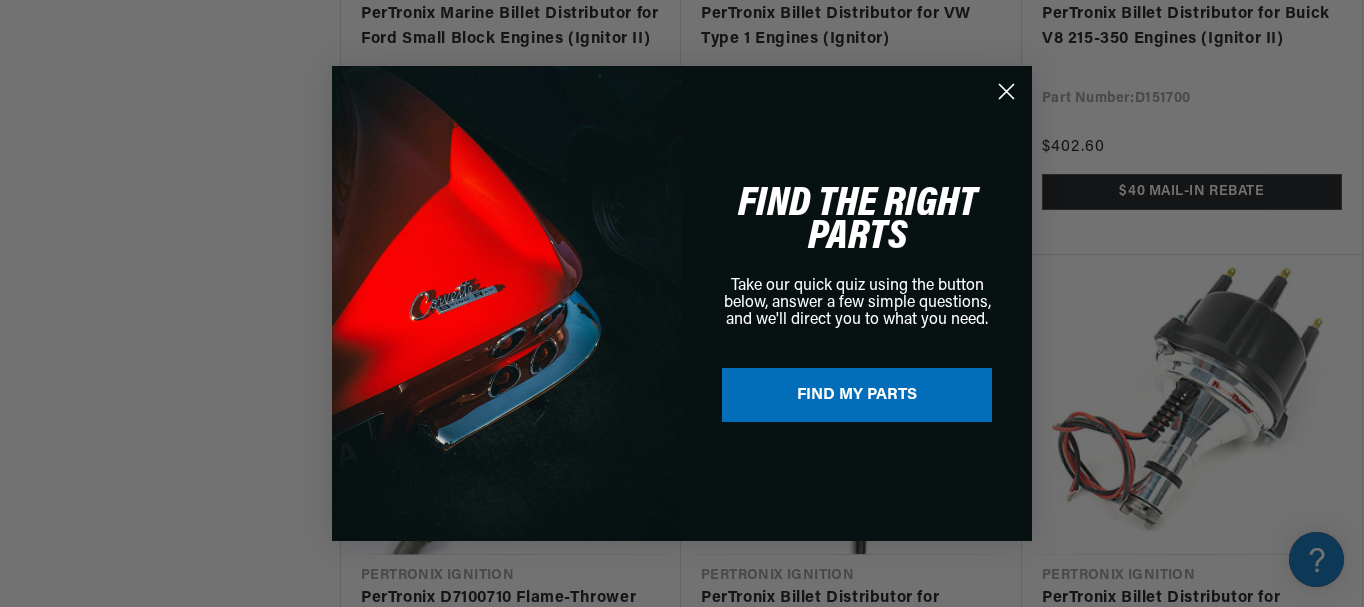 click 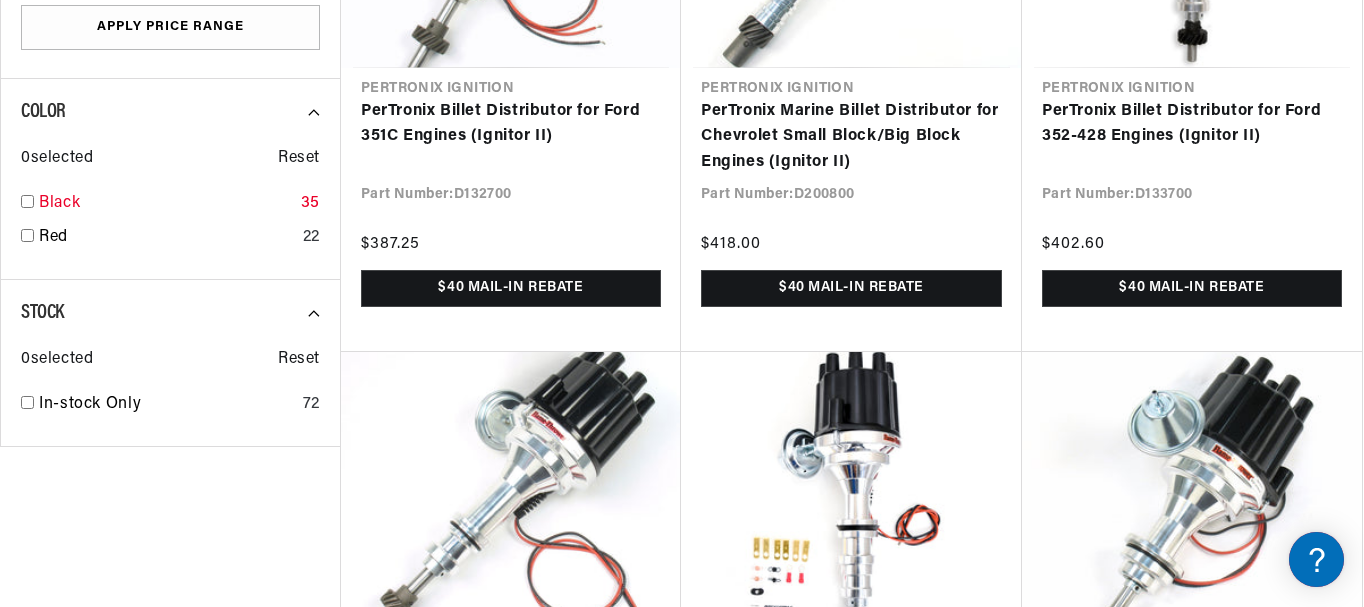 click at bounding box center (27, 201) 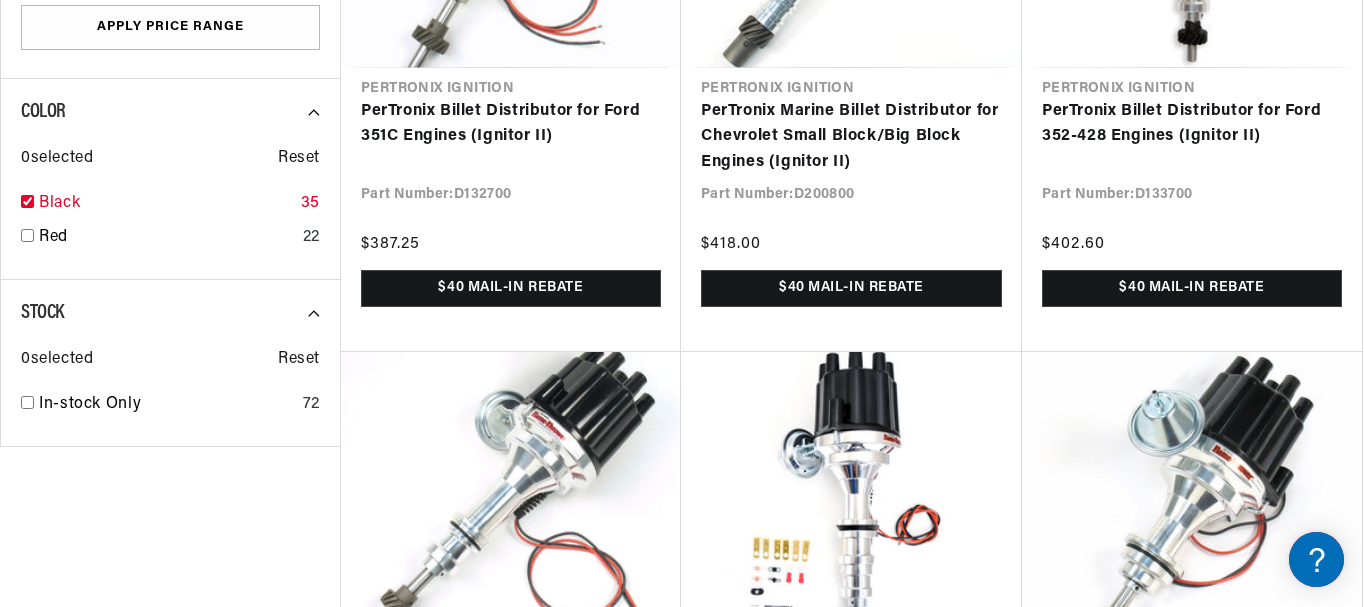 checkbox on "true" 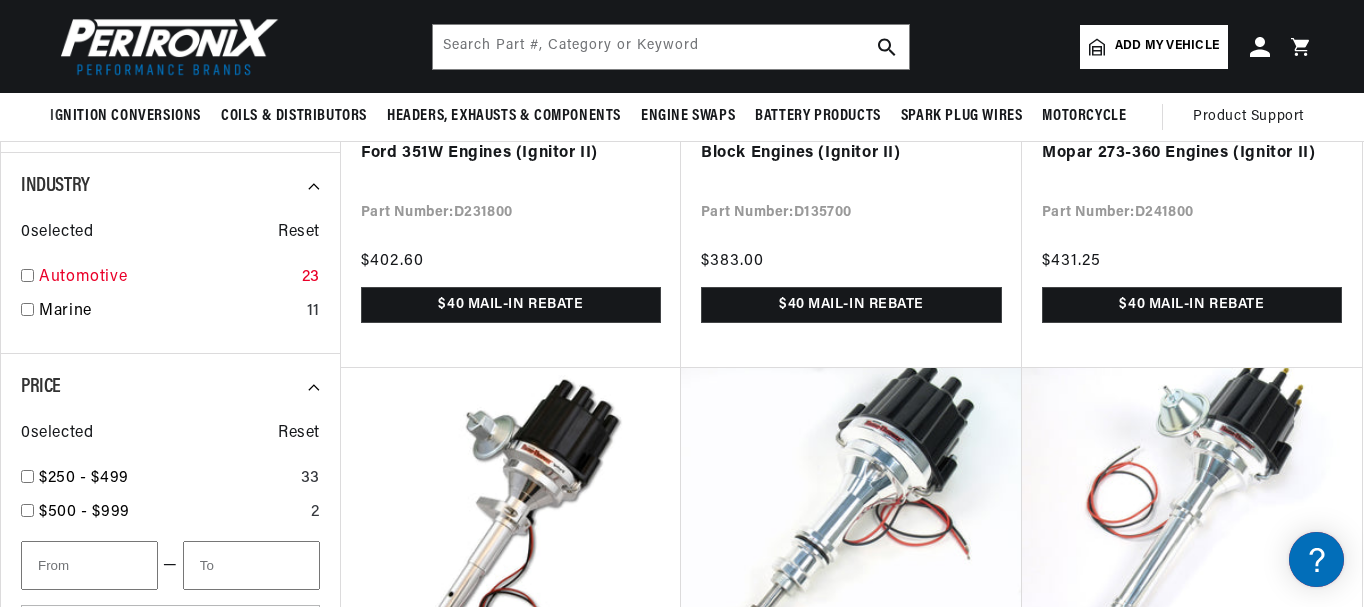 click on "Automotive" at bounding box center (166, 278) 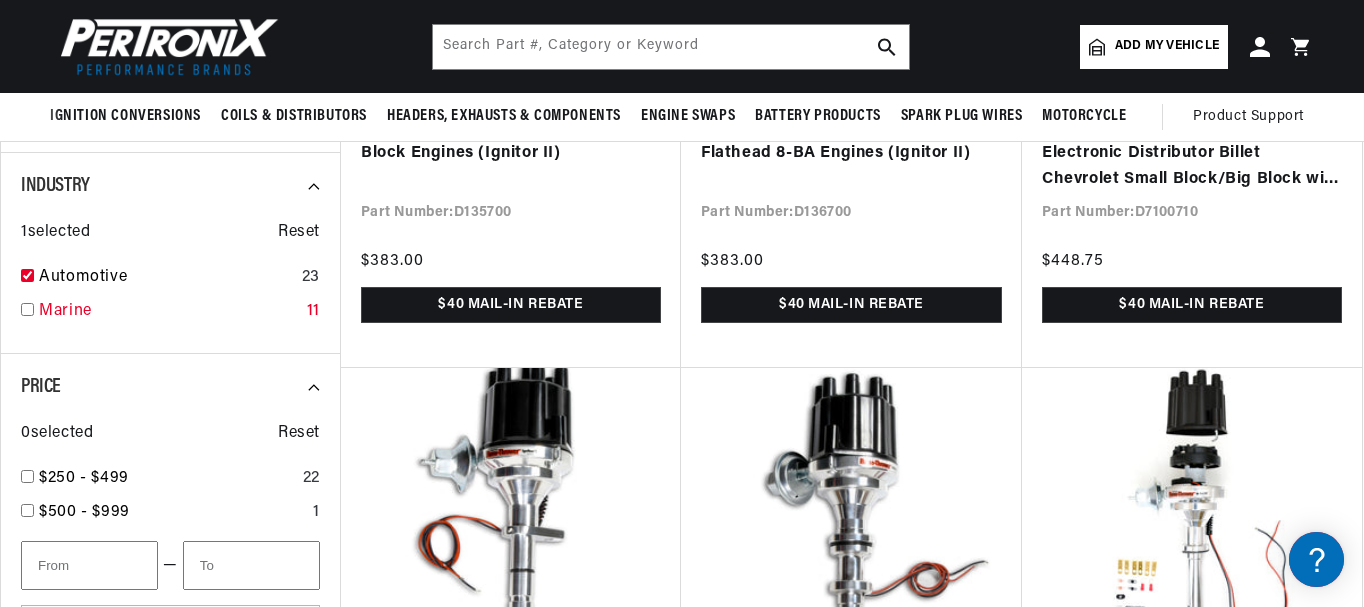 checkbox on "true" 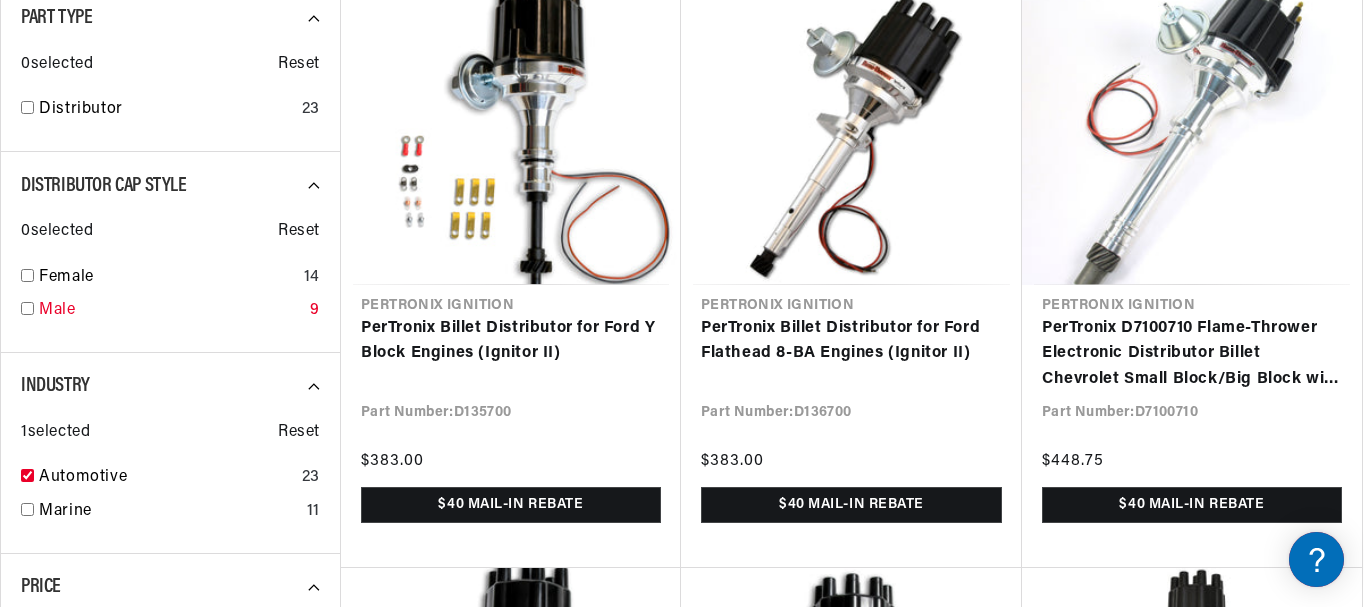 click on "Male" at bounding box center [170, 311] 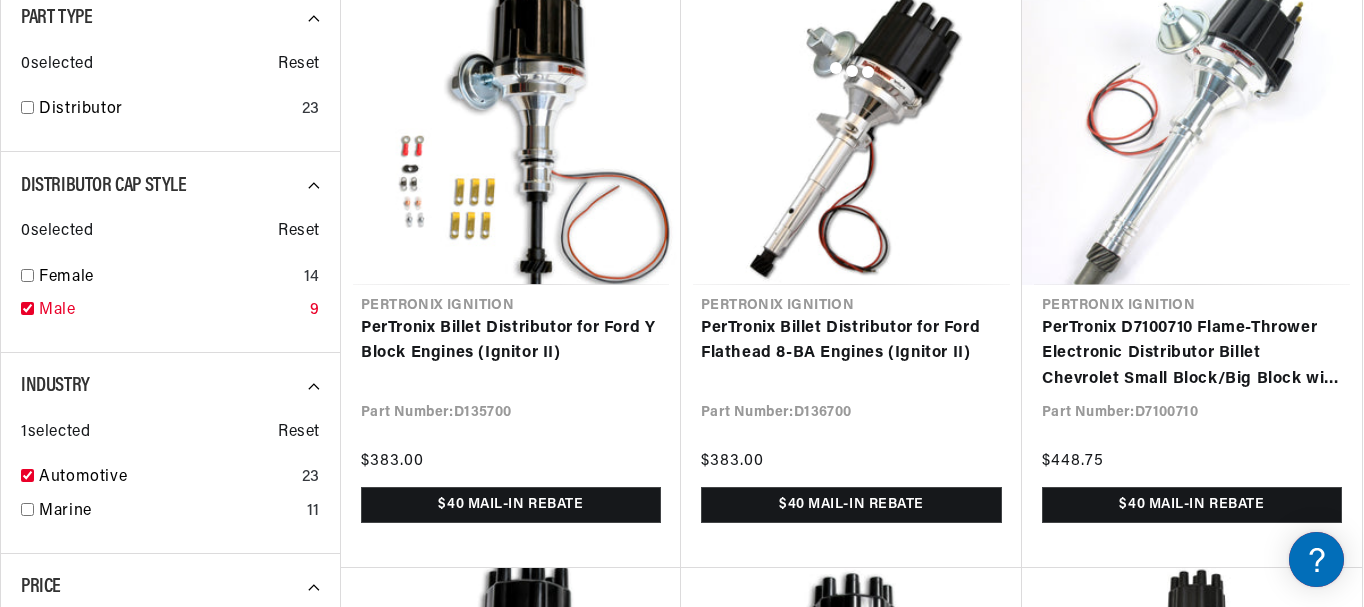 checkbox on "true" 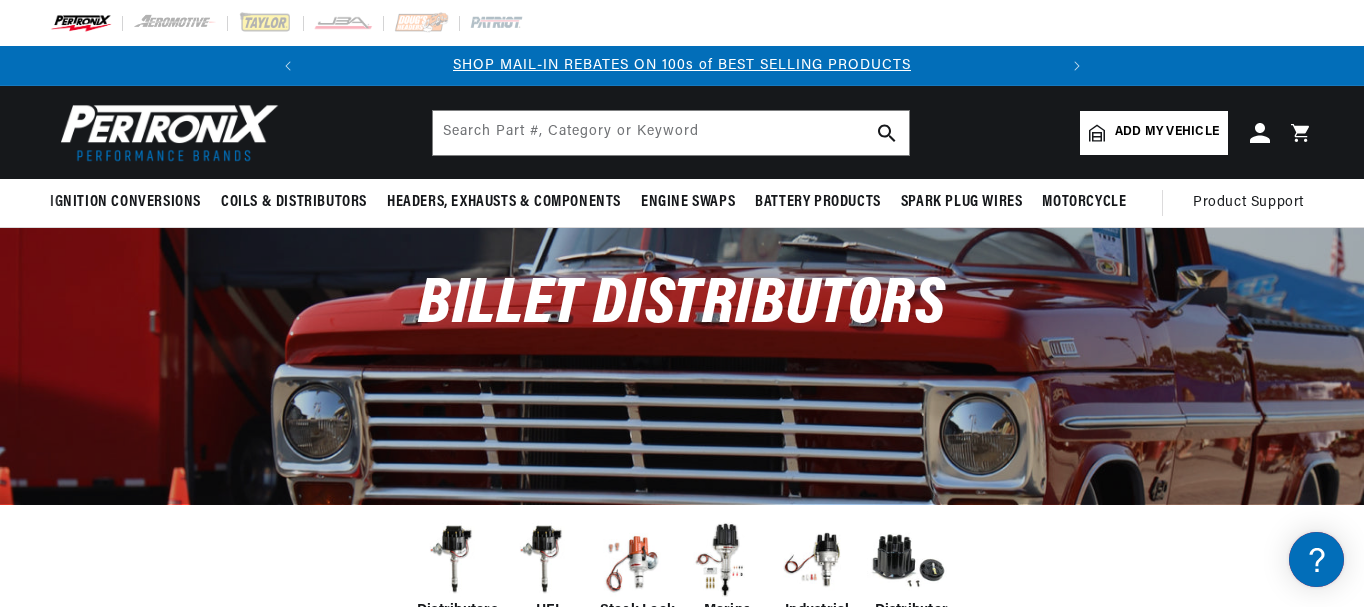 click on "Add my vehicle" at bounding box center [1167, 132] 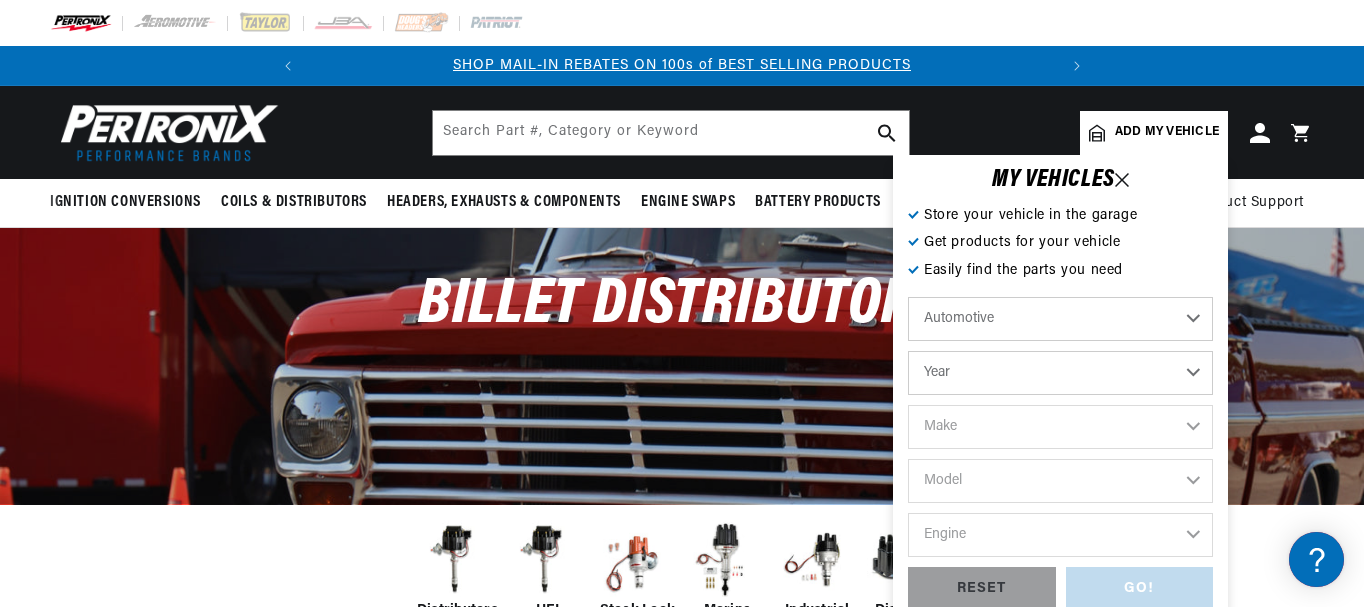click on "Automotive
Agricultural
Industrial
Marine
Motorcycle" at bounding box center (1060, 319) 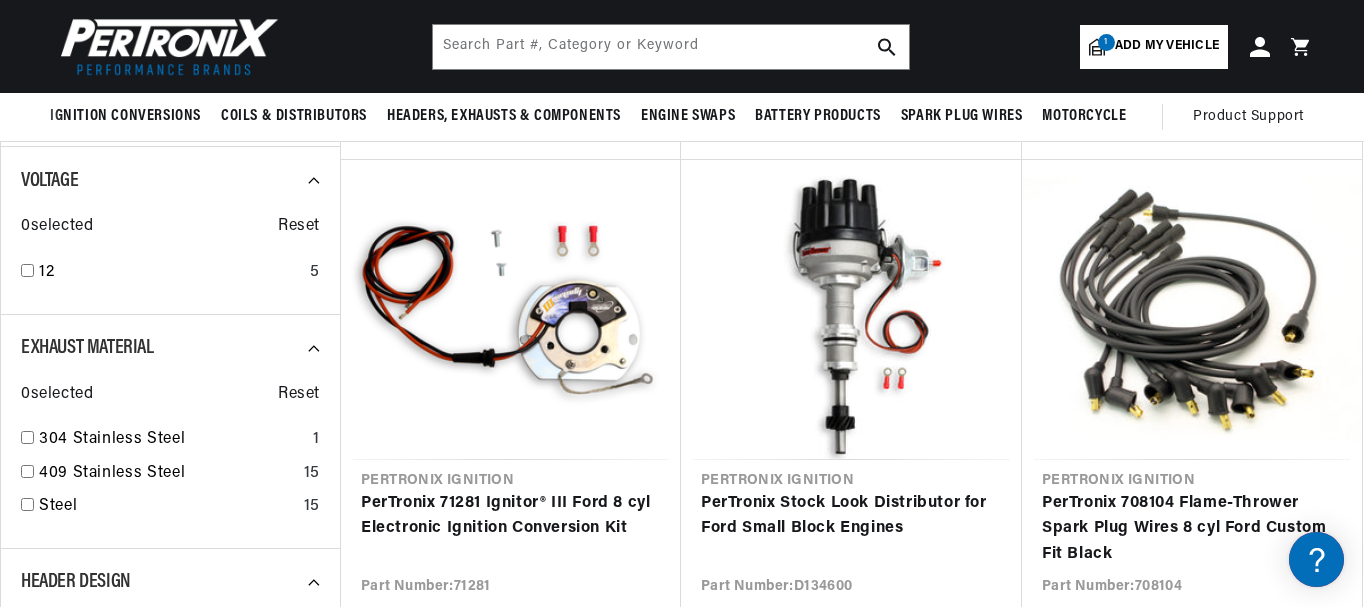 scroll, scrollTop: 800, scrollLeft: 0, axis: vertical 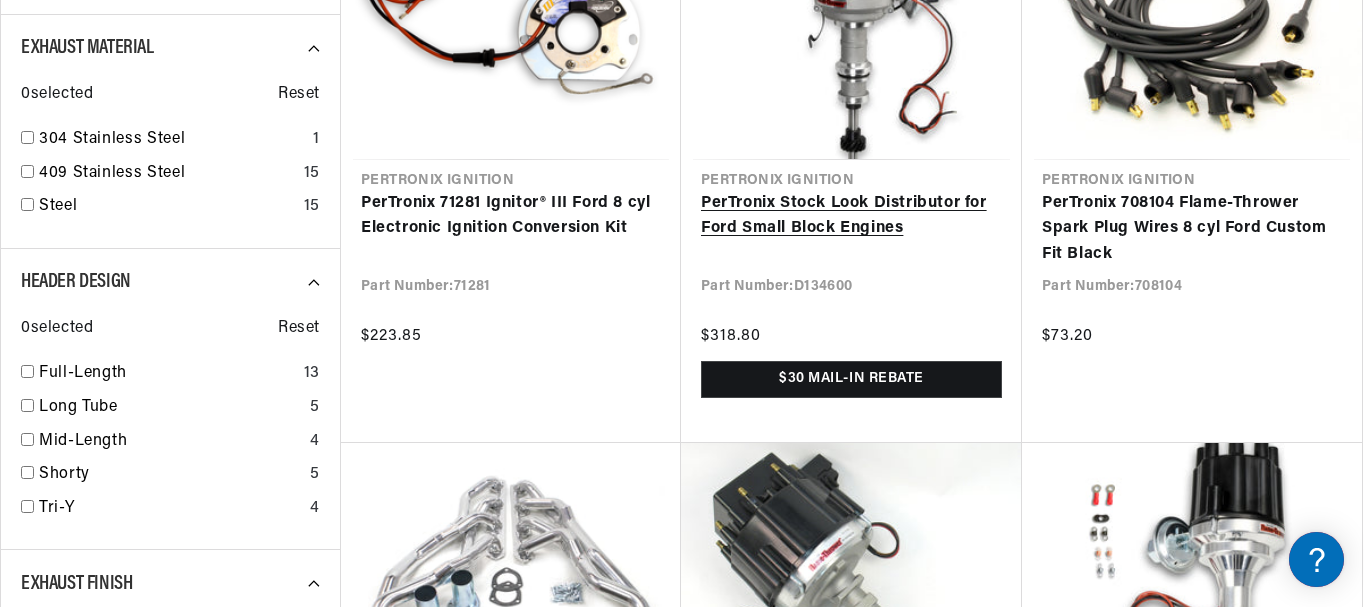 click on "PerTronix Stock Look Distributor for Ford Small Block Engines" at bounding box center (851, 216) 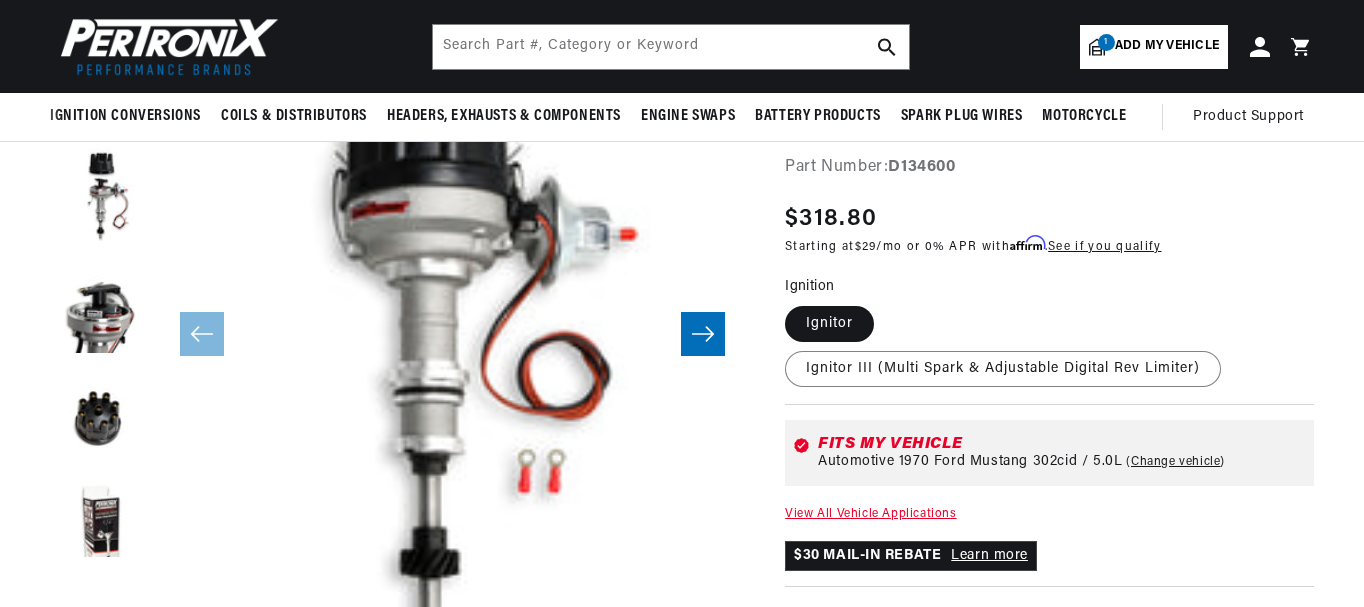 scroll, scrollTop: 201, scrollLeft: 0, axis: vertical 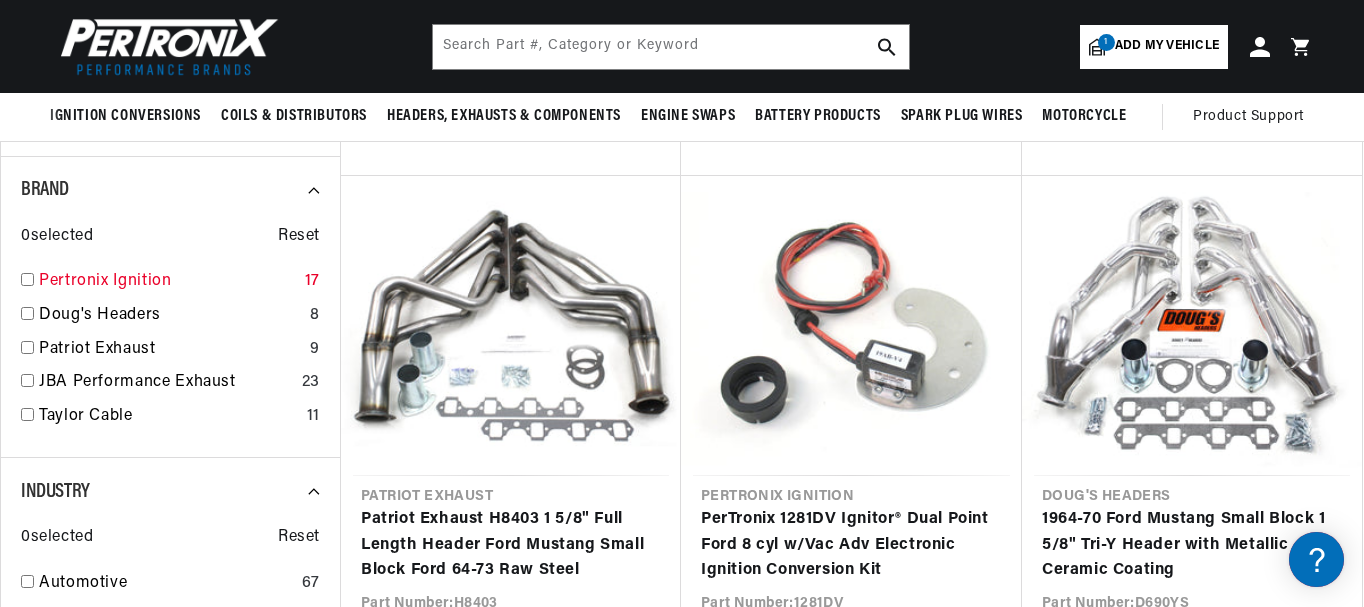 click on "Pertronix Ignition" at bounding box center (168, 282) 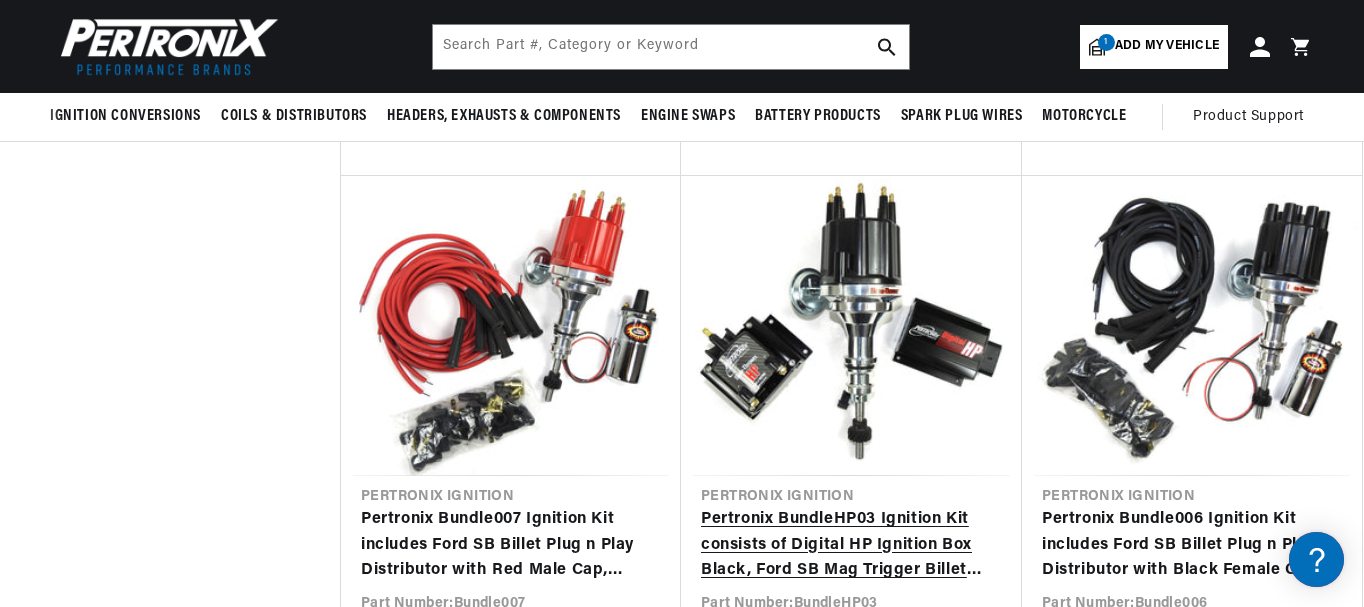 scroll, scrollTop: 0, scrollLeft: 747, axis: horizontal 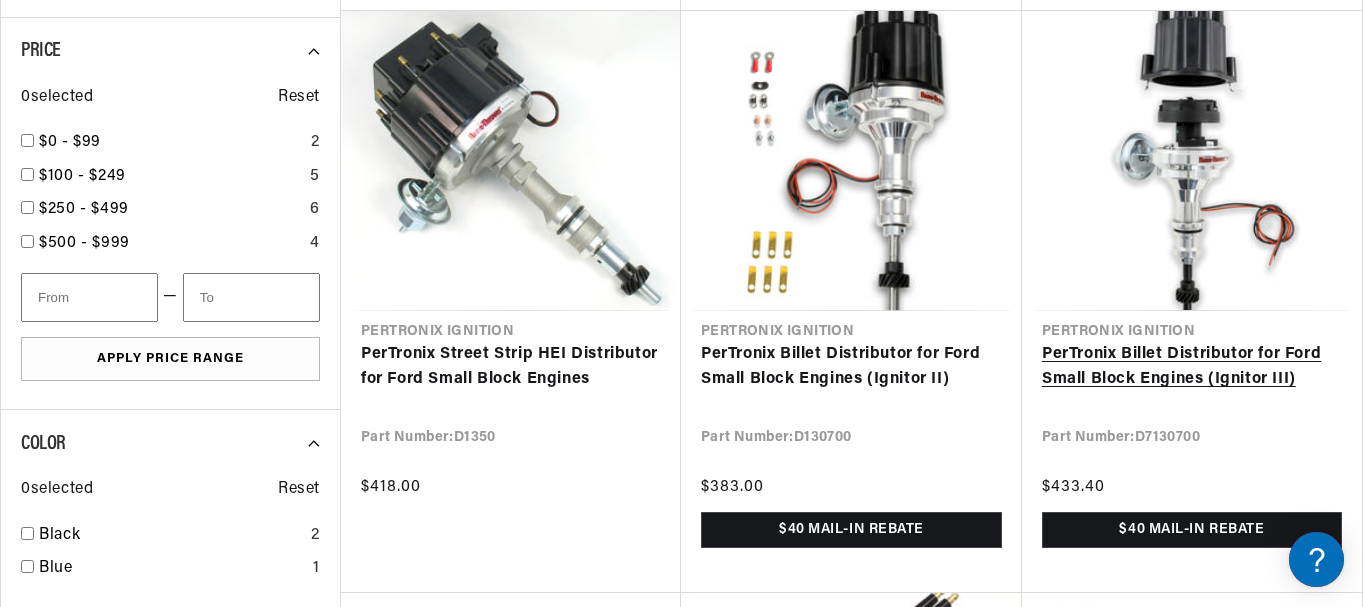 click on "PerTronix Billet Distributor for Ford Small Block Engines (Ignitor III)" at bounding box center [1192, 367] 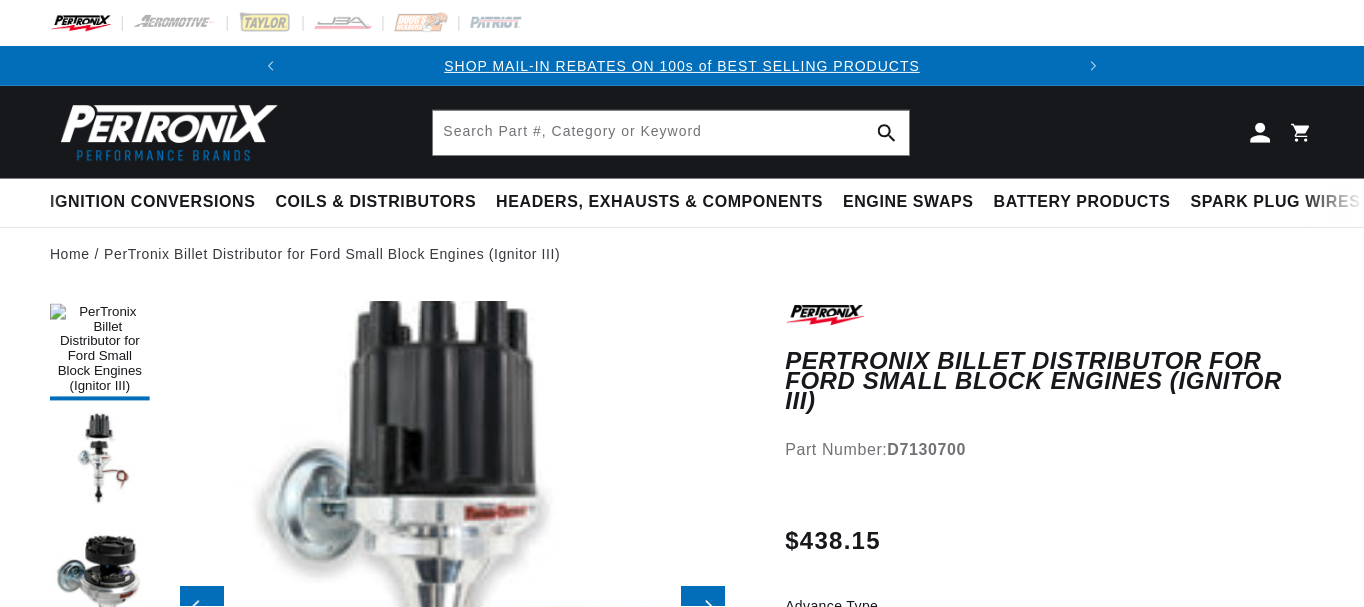 scroll, scrollTop: 0, scrollLeft: 0, axis: both 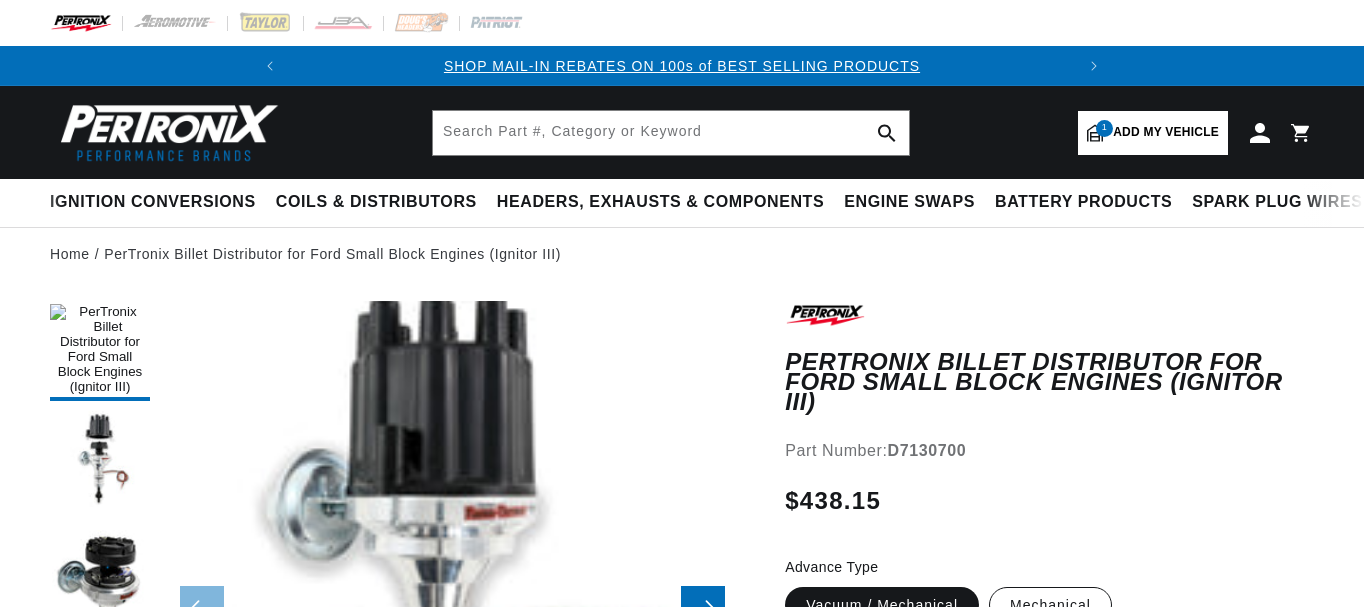 click on "Cap Color
Black
Red" at bounding box center (1049, 671) 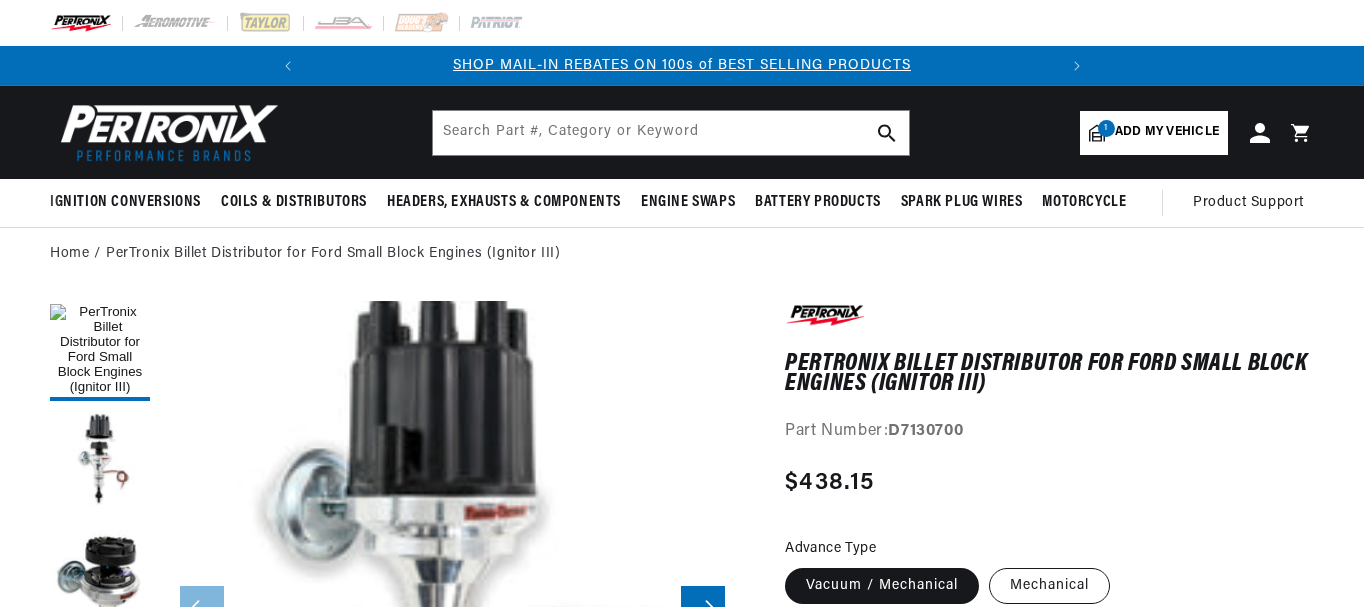 scroll, scrollTop: 300, scrollLeft: 0, axis: vertical 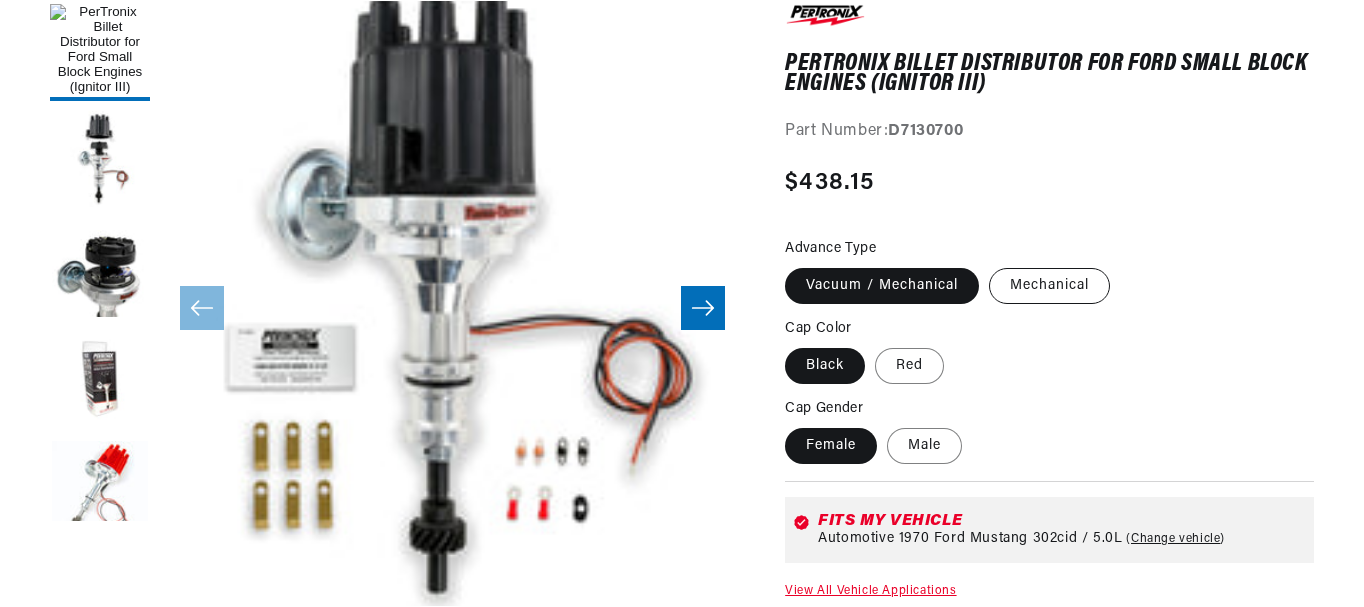 click on "Mechanical" at bounding box center [1049, 286] 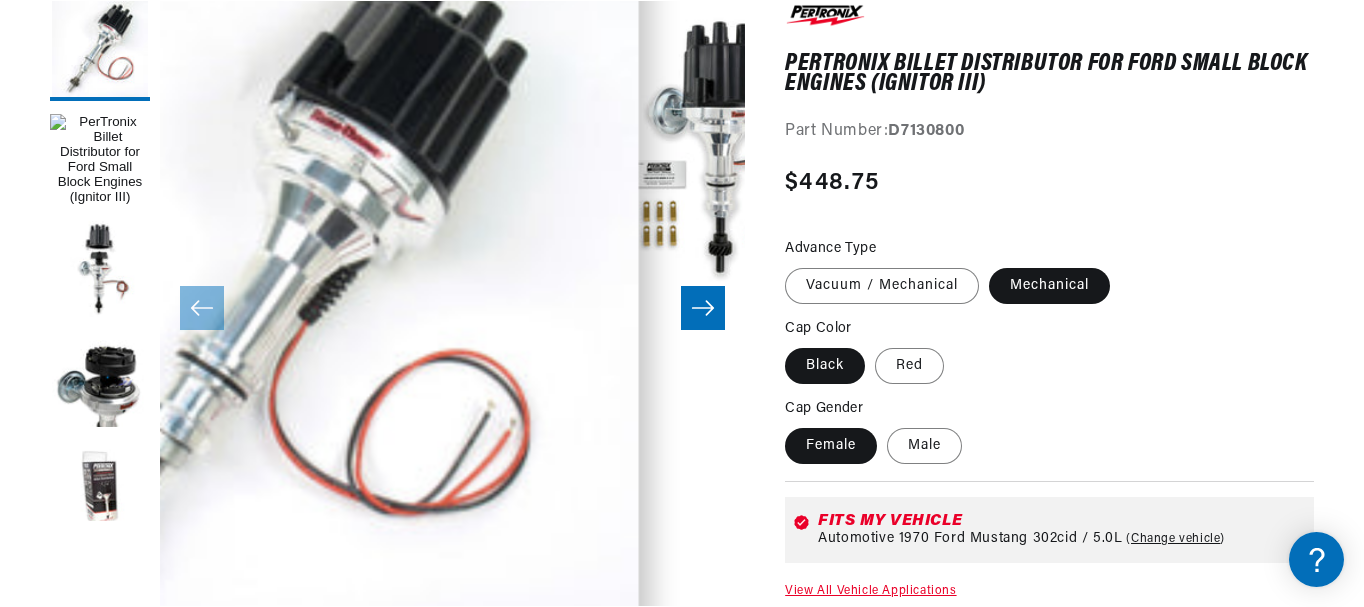 scroll, scrollTop: 0, scrollLeft: 0, axis: both 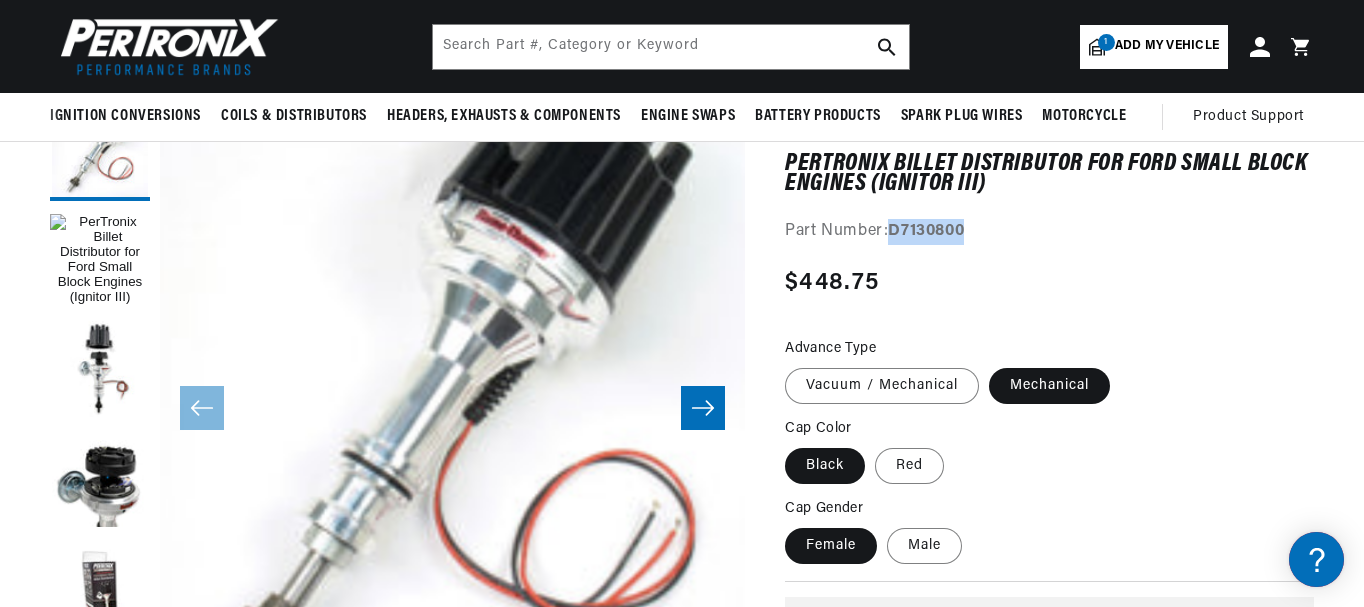 drag, startPoint x: 979, startPoint y: 230, endPoint x: 892, endPoint y: 231, distance: 87.005745 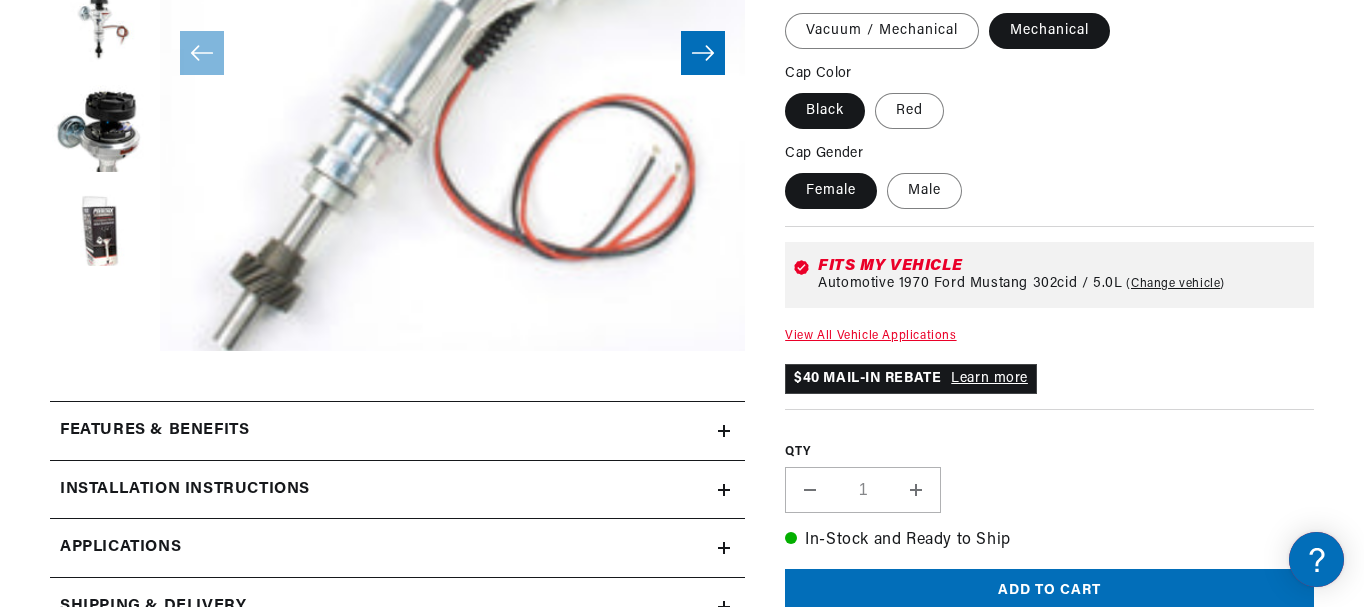 scroll, scrollTop: 800, scrollLeft: 0, axis: vertical 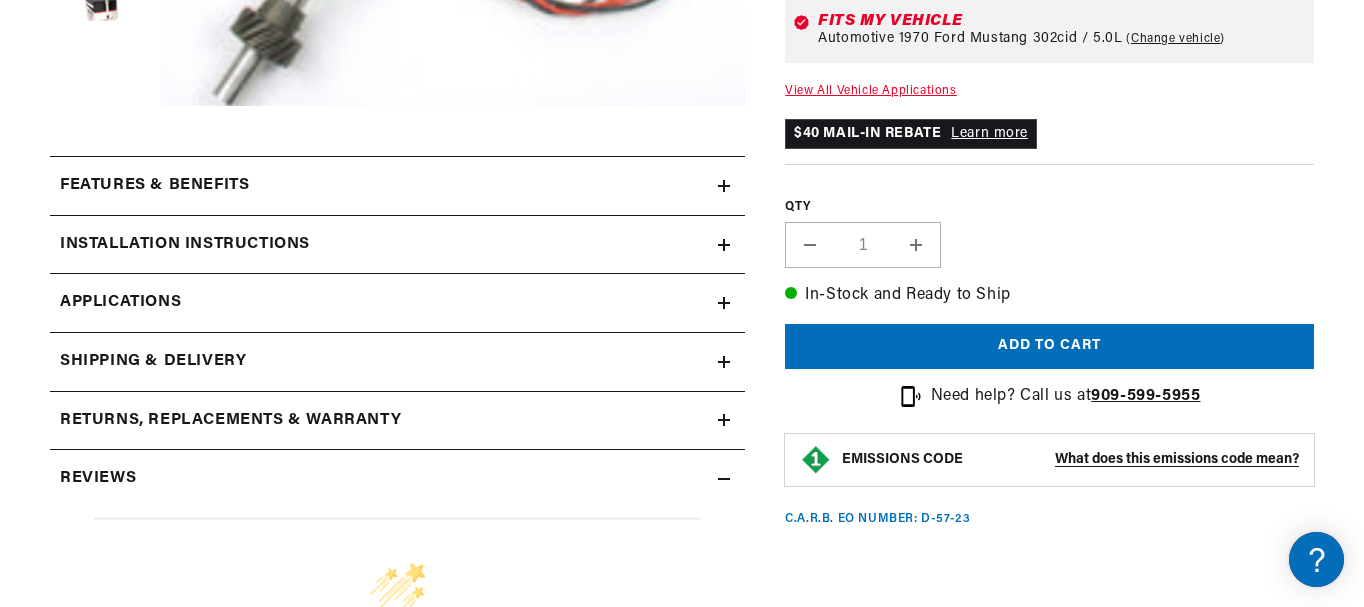 click 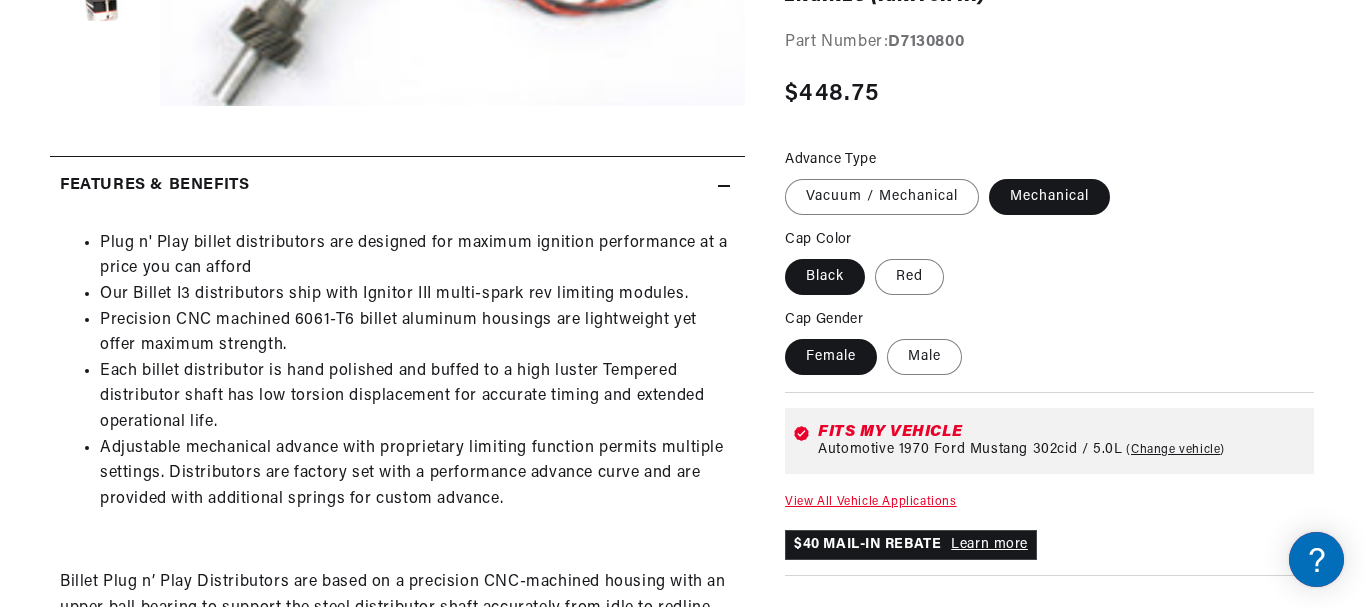 scroll, scrollTop: 0, scrollLeft: 0, axis: both 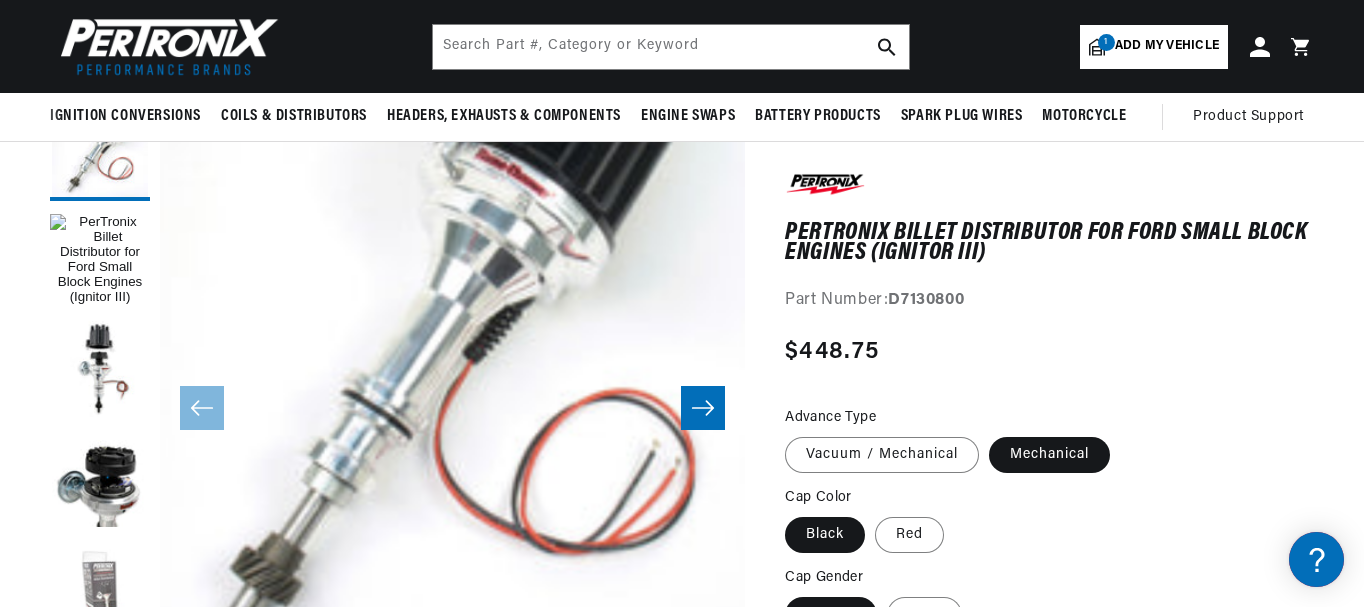 click at bounding box center (100, 591) 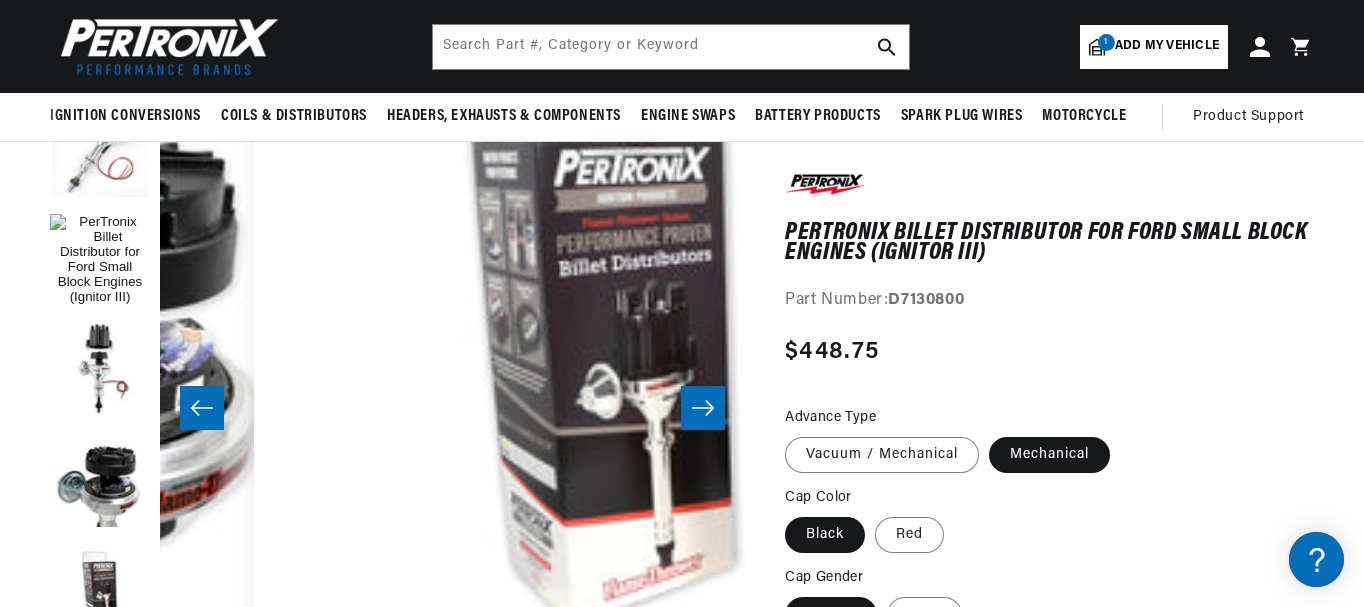 scroll, scrollTop: 61, scrollLeft: 2048, axis: both 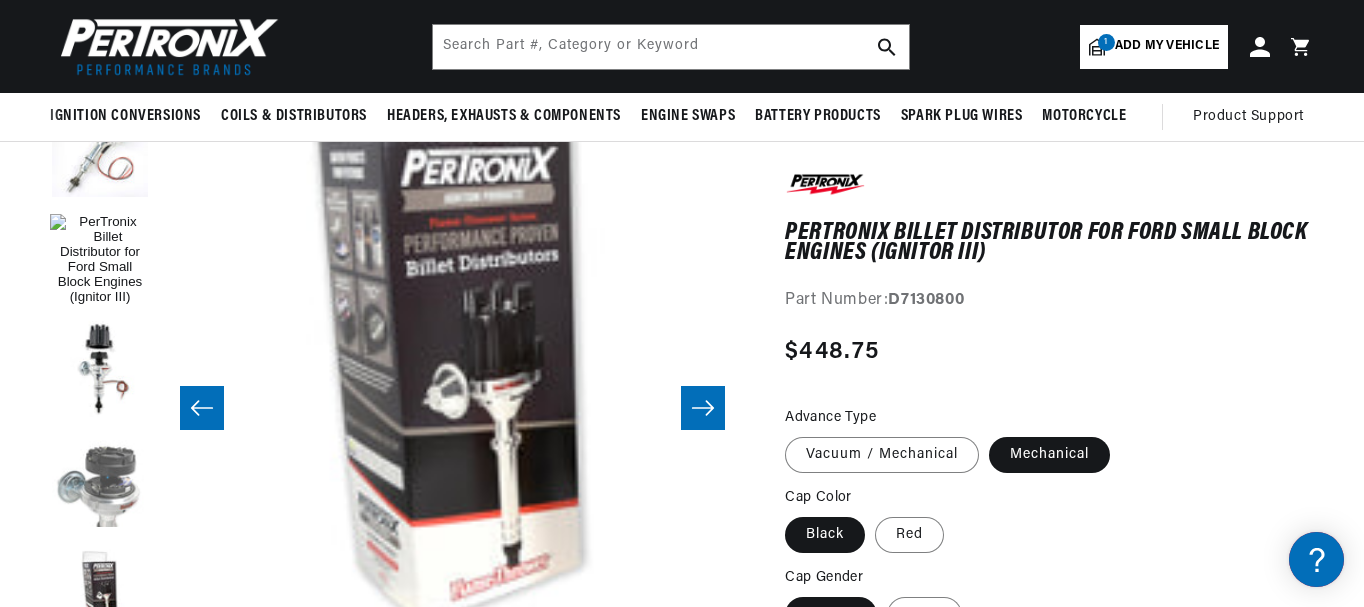 click at bounding box center [100, 481] 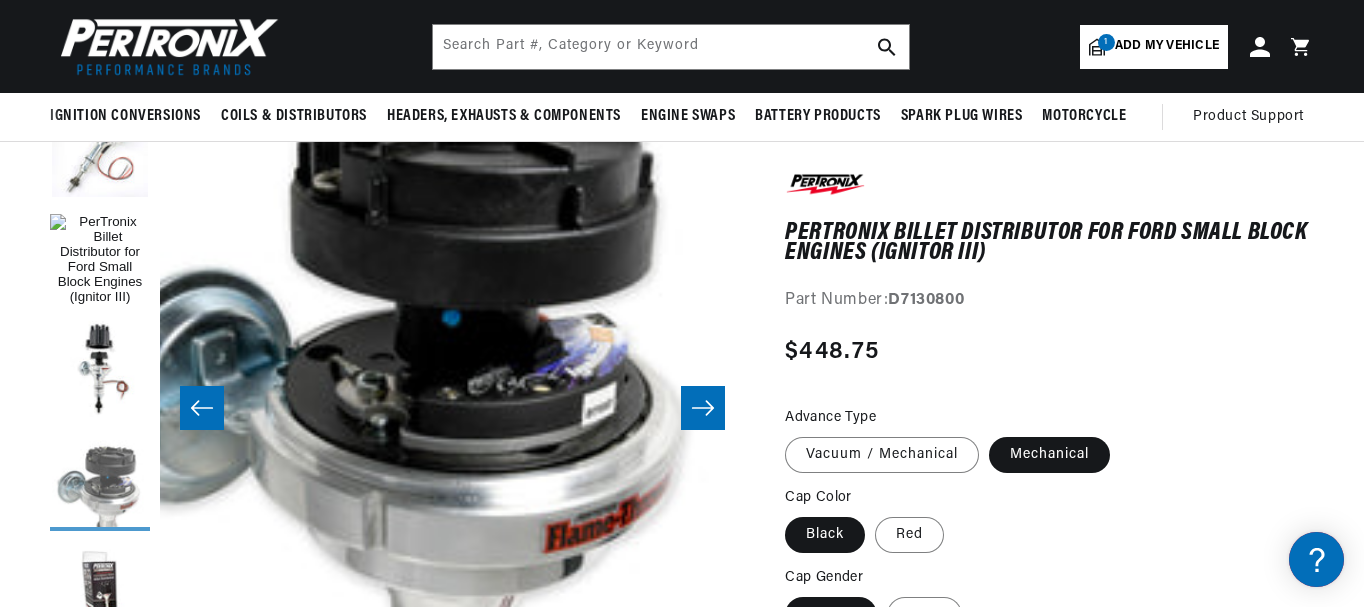 scroll, scrollTop: 61, scrollLeft: 1463, axis: both 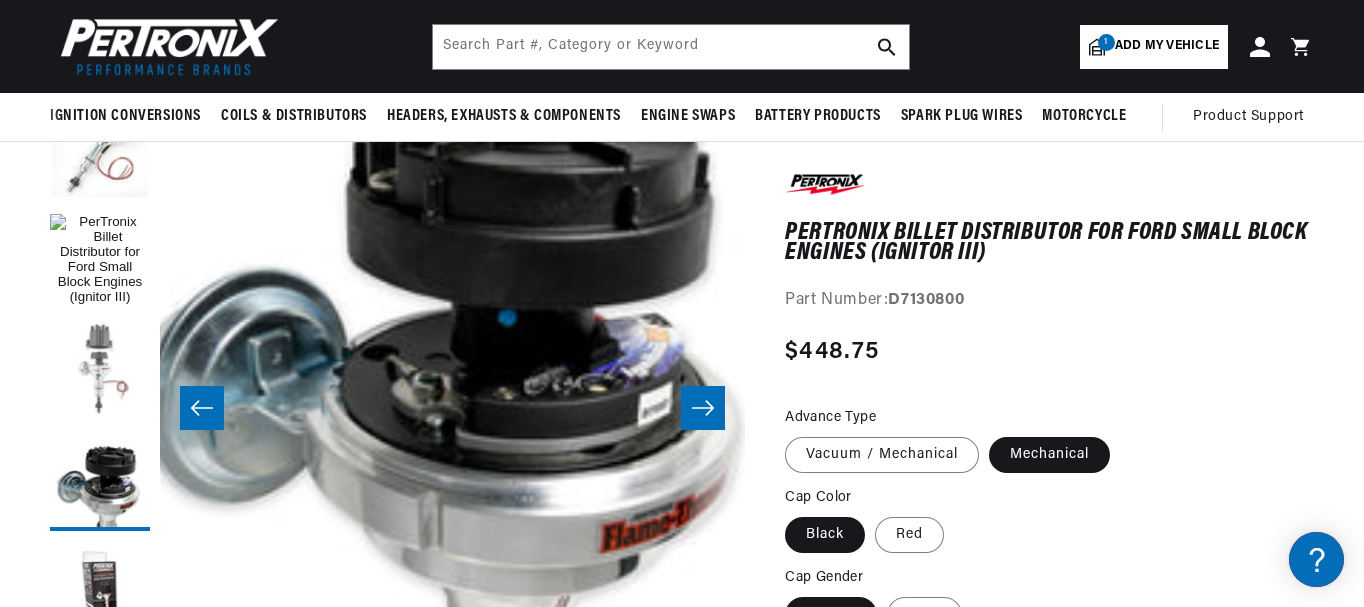 click at bounding box center [100, 371] 